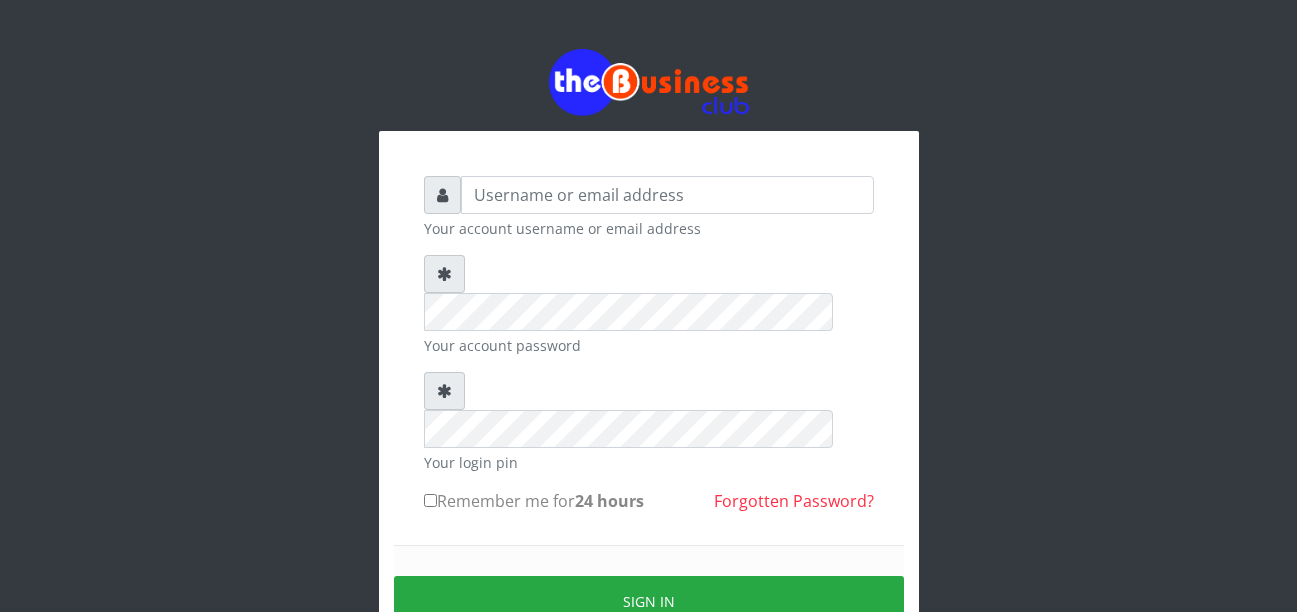 scroll, scrollTop: 0, scrollLeft: 0, axis: both 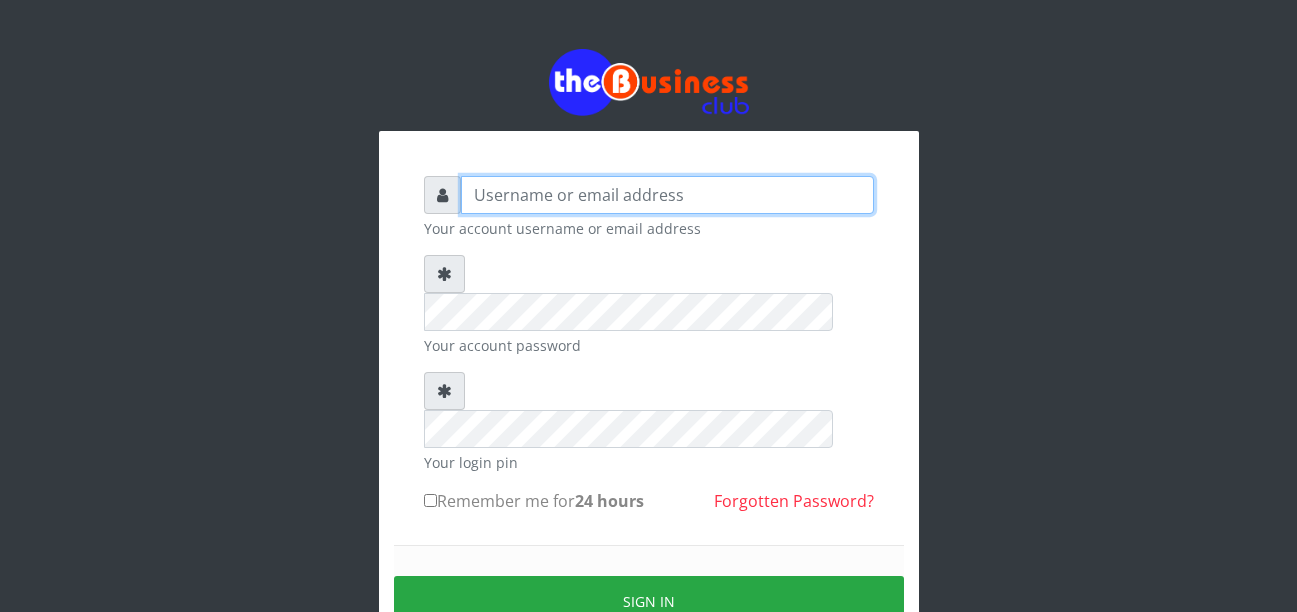click at bounding box center [667, 195] 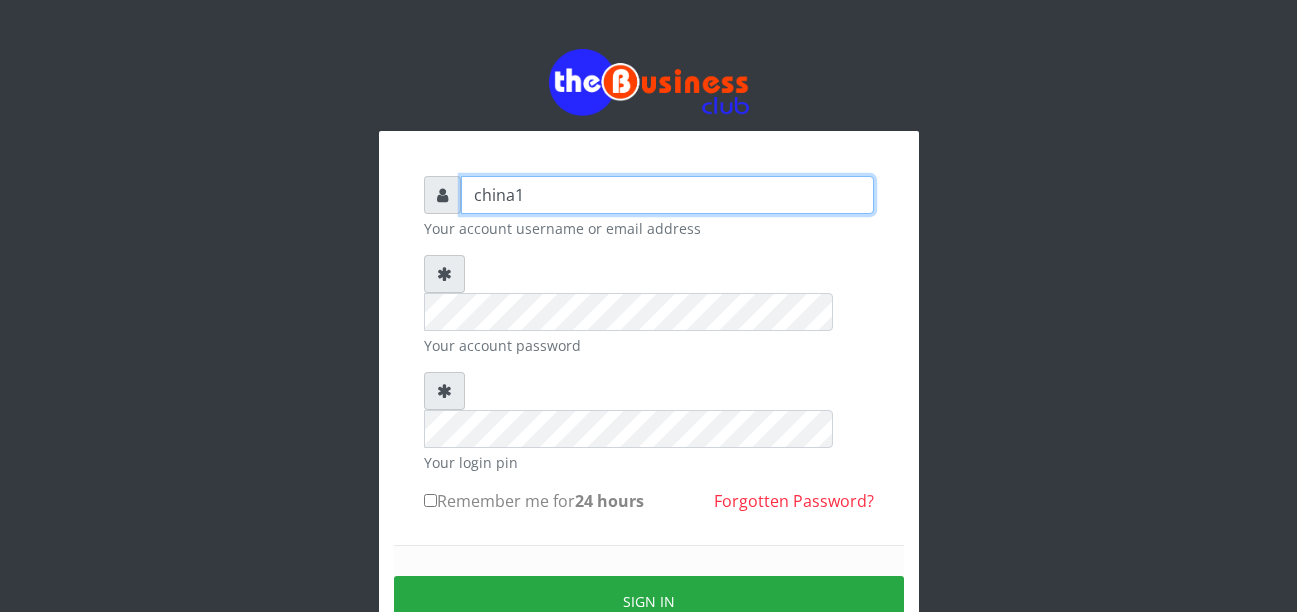 type on "china1" 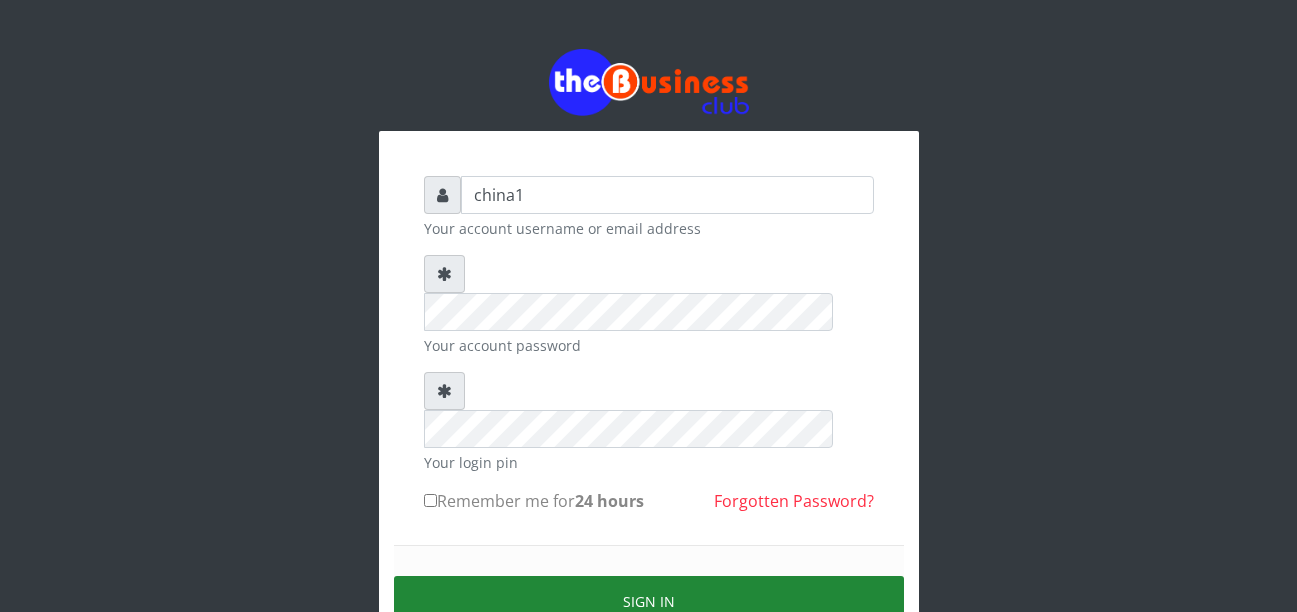 click on "Sign in" at bounding box center [649, 601] 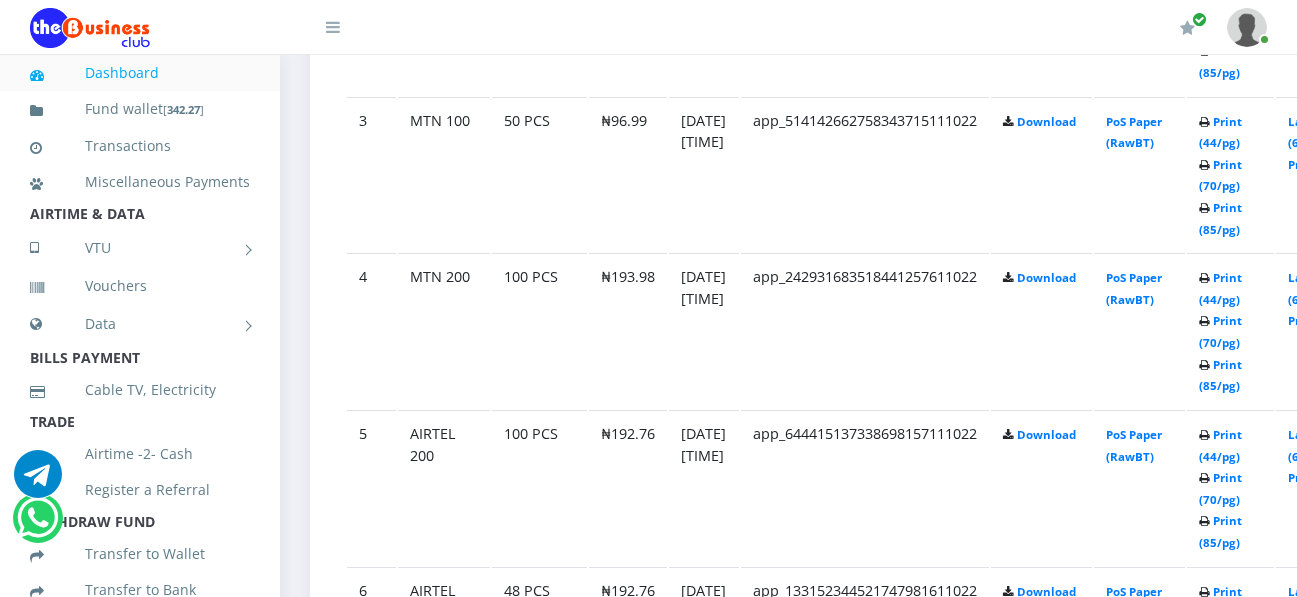 scroll, scrollTop: 1520, scrollLeft: 0, axis: vertical 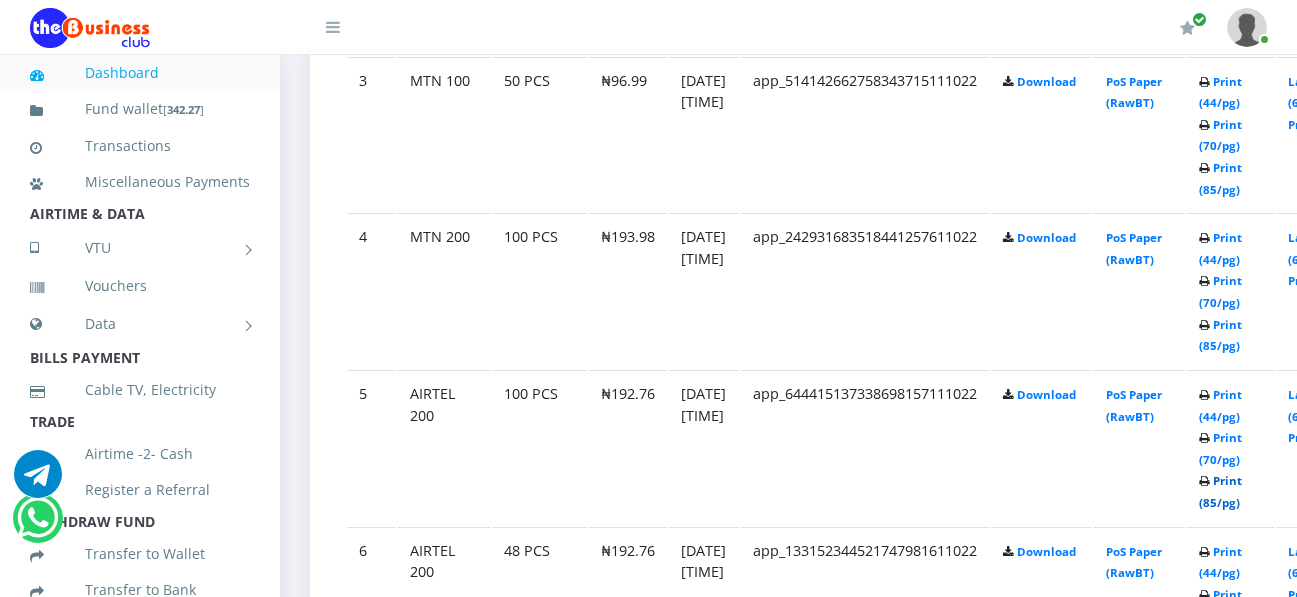 click on "Print (85/pg)" at bounding box center [1220, 491] 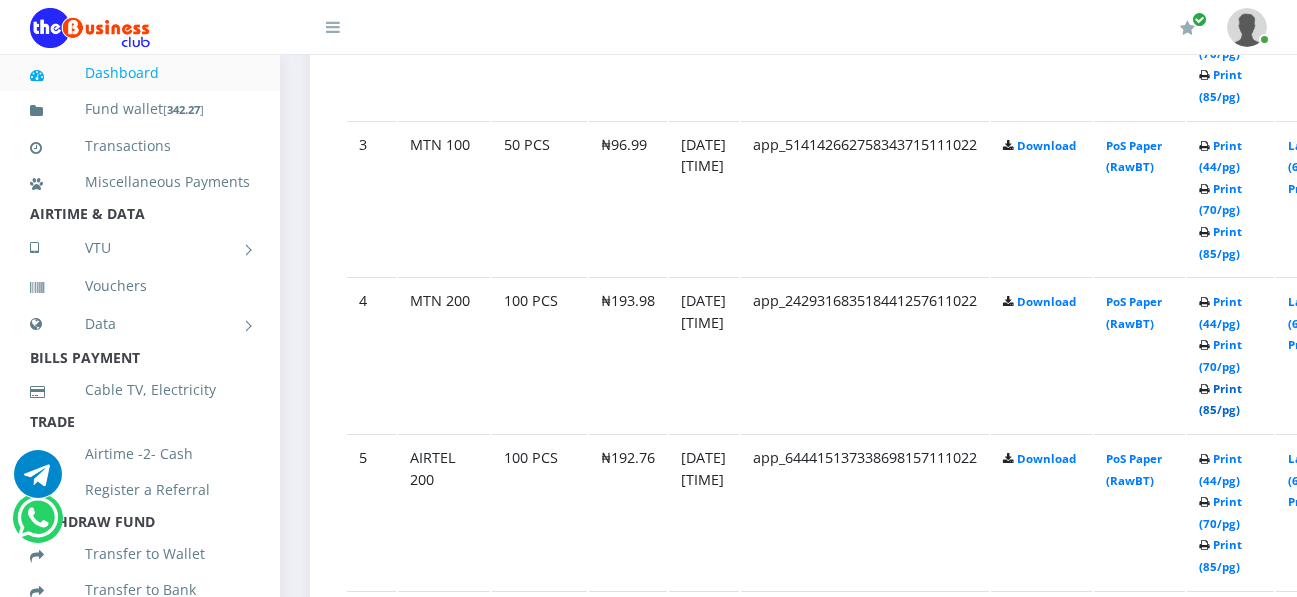 scroll, scrollTop: 1520, scrollLeft: 0, axis: vertical 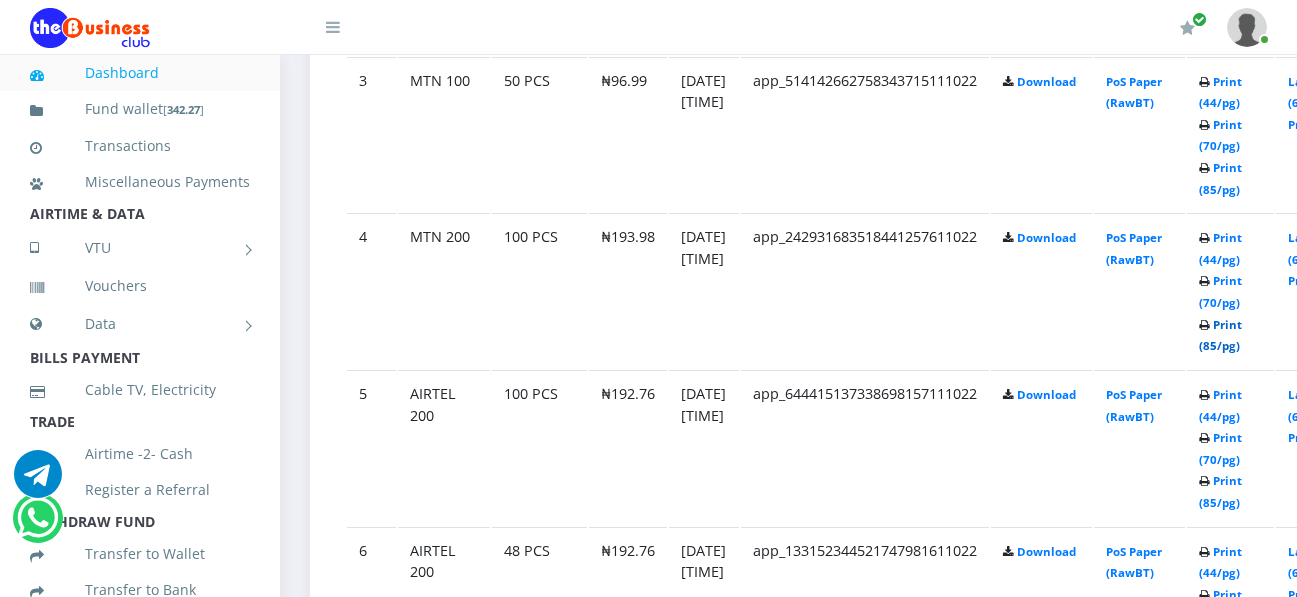 click on "Print (85/pg)" at bounding box center [1220, 335] 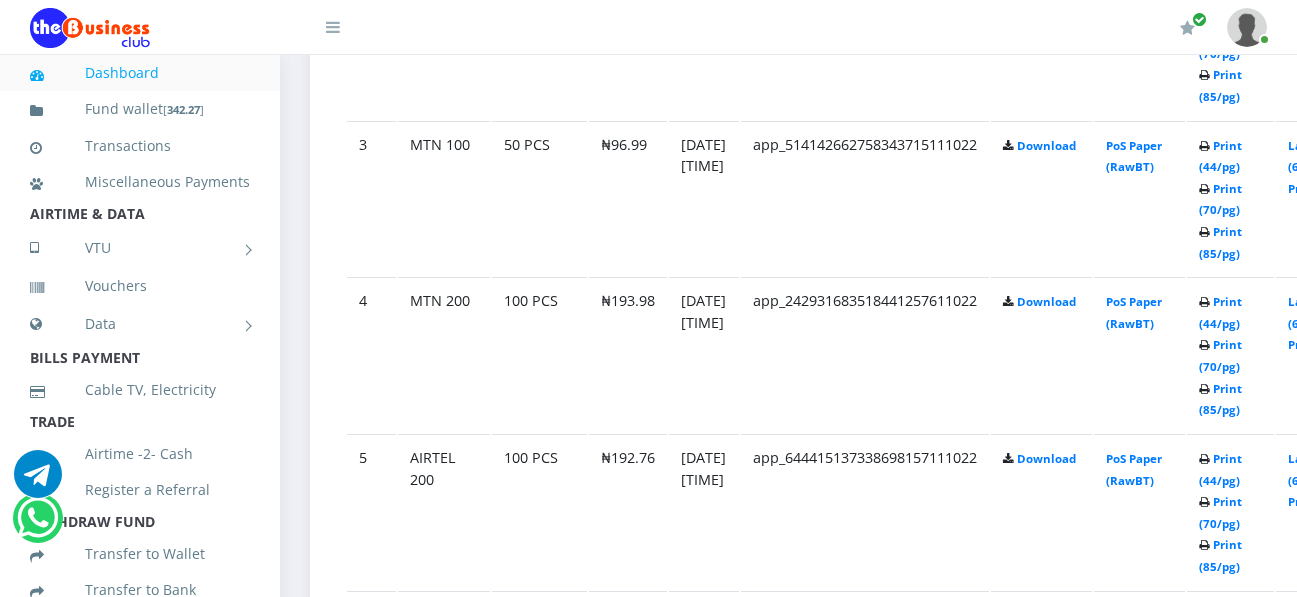 scroll, scrollTop: 0, scrollLeft: 0, axis: both 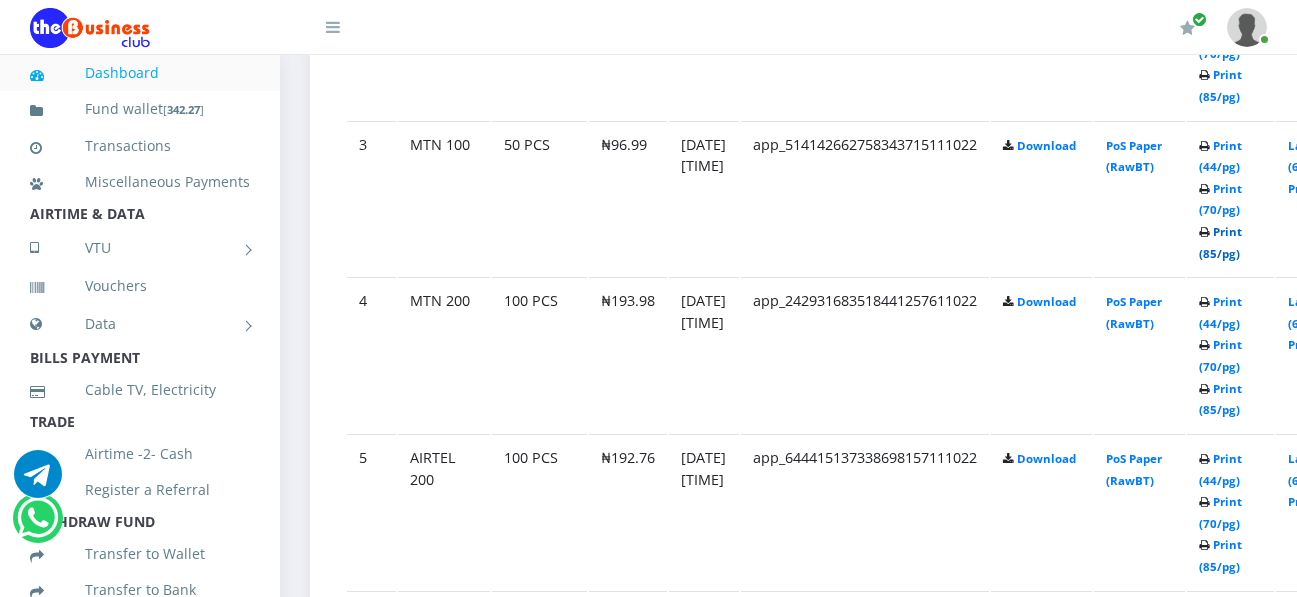click on "Print (85/pg)" at bounding box center (1220, 242) 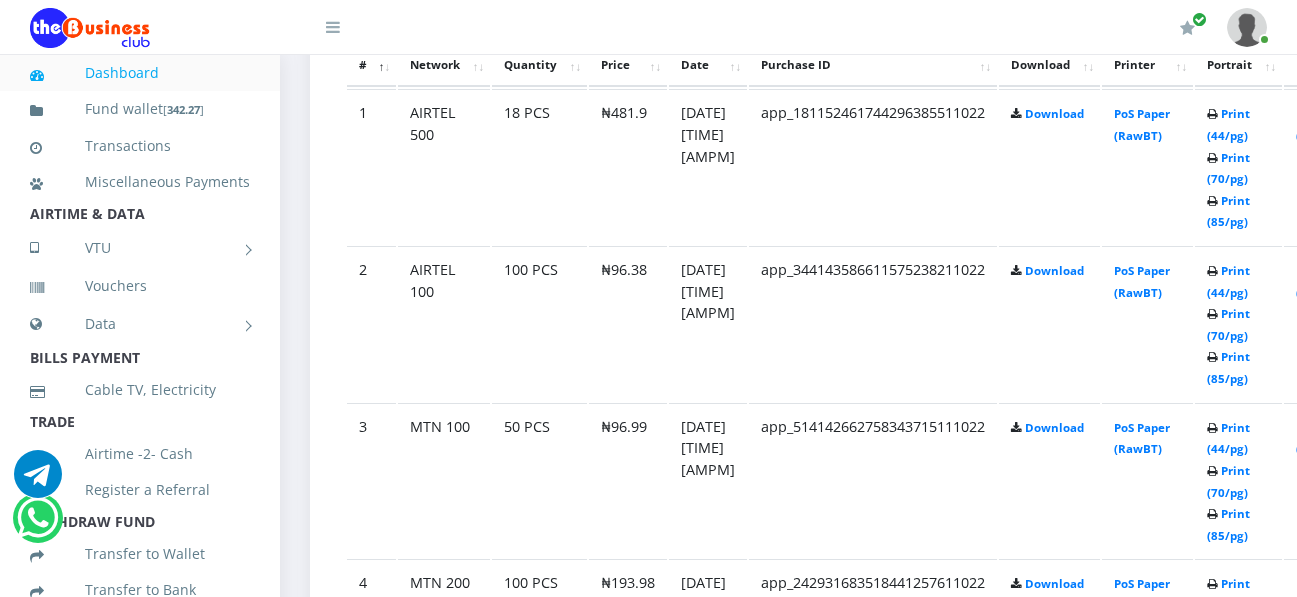 scroll, scrollTop: 0, scrollLeft: 0, axis: both 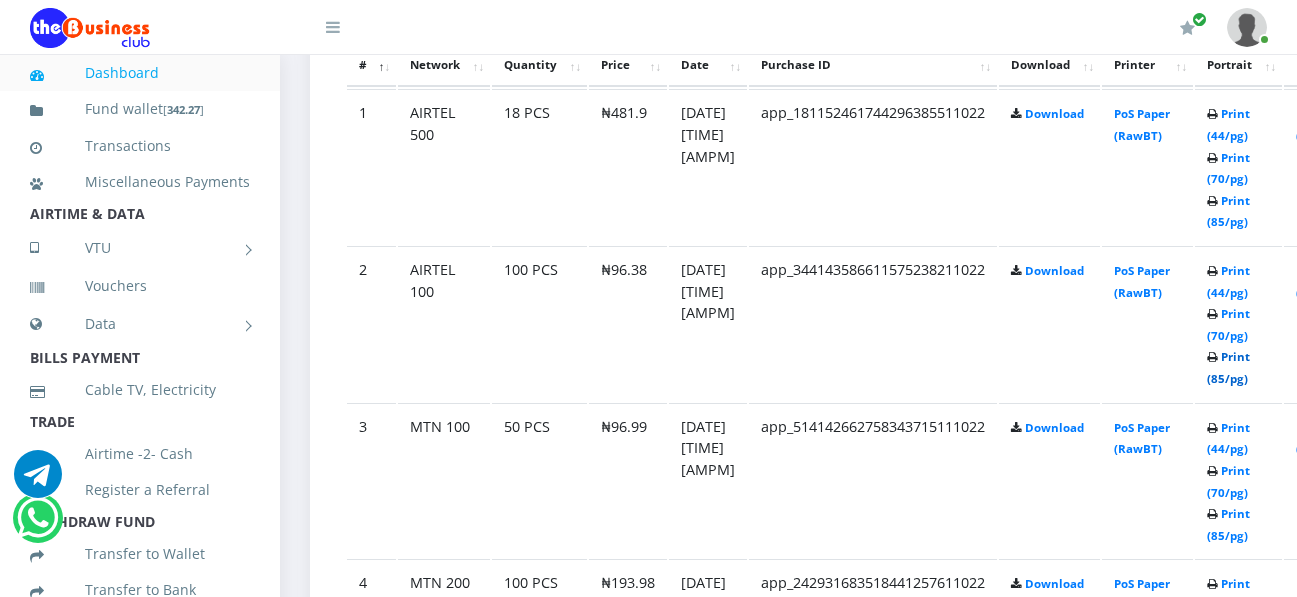 click on "Print (85/pg)" at bounding box center (1228, 367) 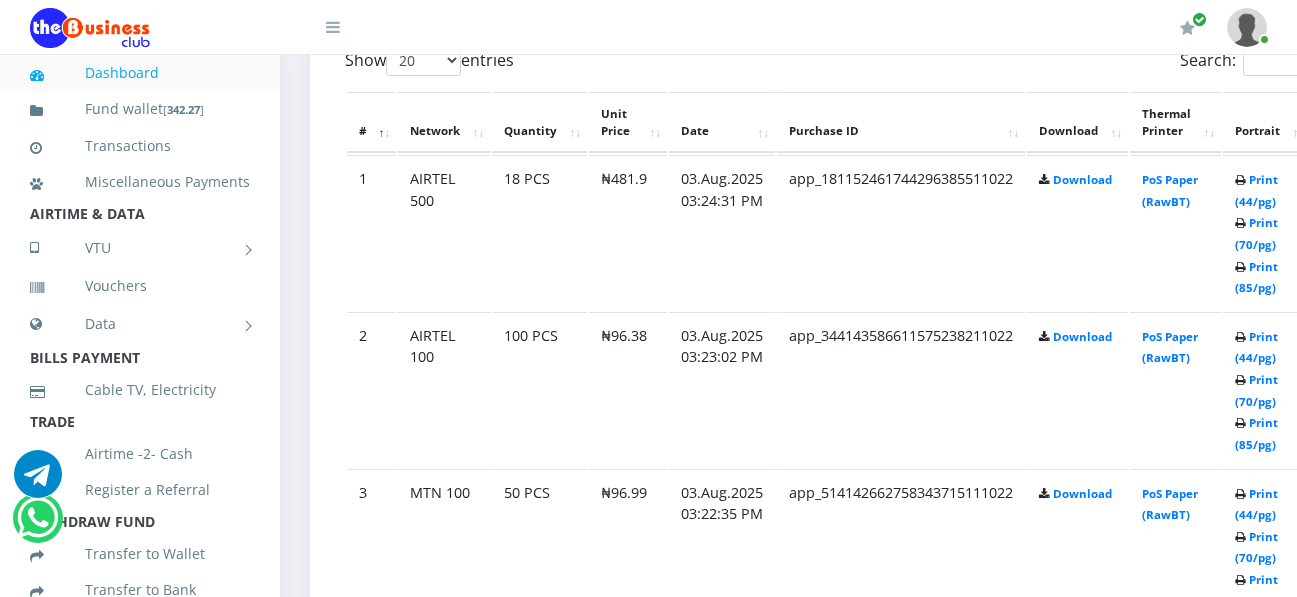 scroll, scrollTop: 0, scrollLeft: 0, axis: both 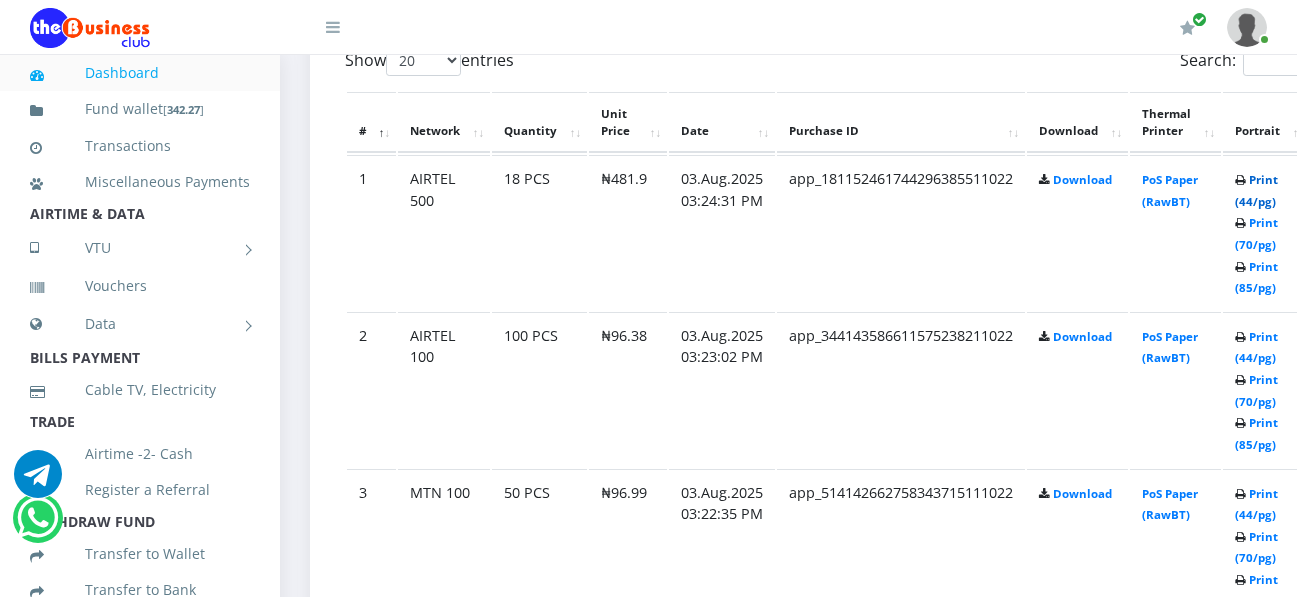click on "Print (44/pg)" at bounding box center (1256, 190) 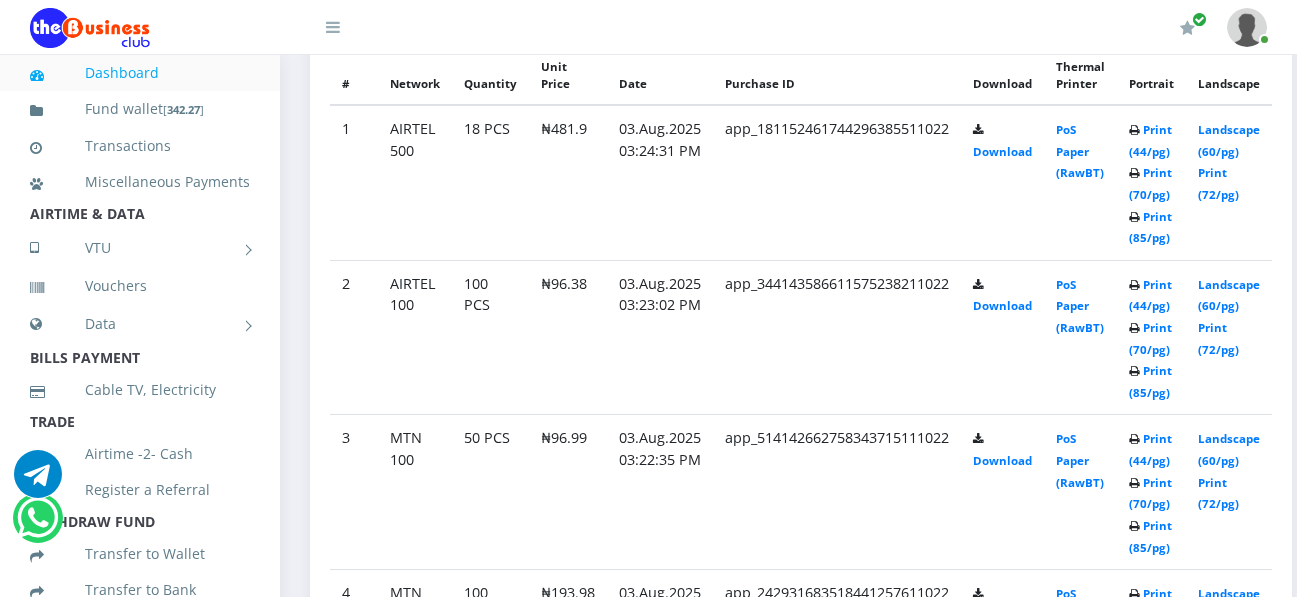 scroll, scrollTop: 1091, scrollLeft: 0, axis: vertical 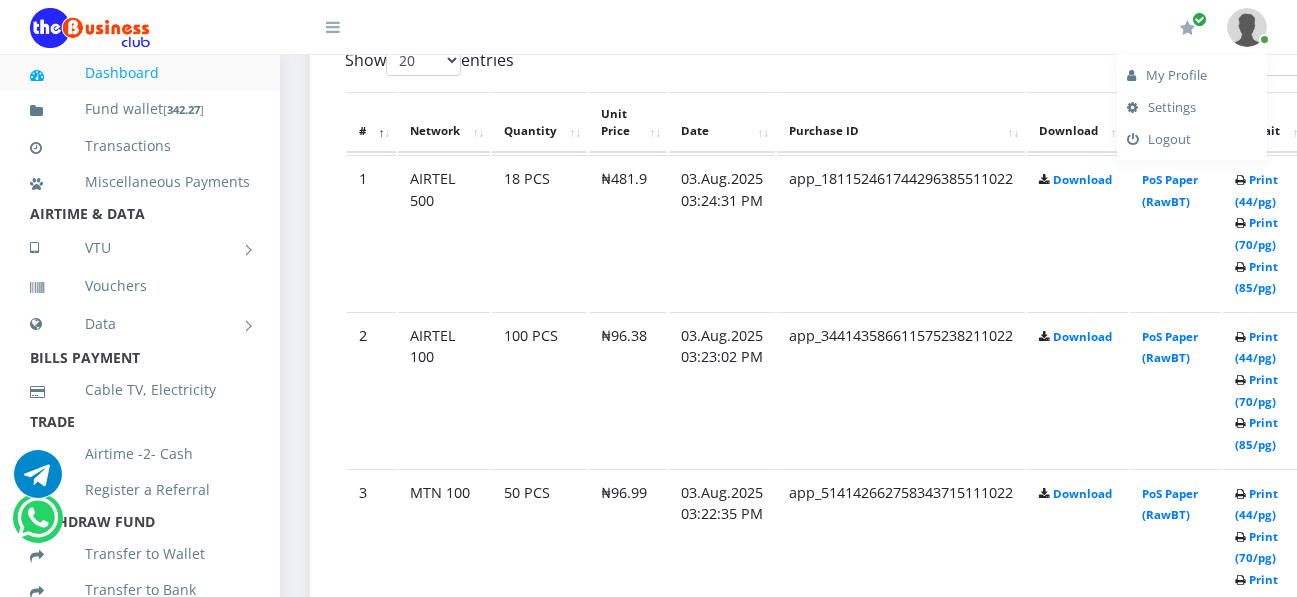 click at bounding box center (1247, 27) 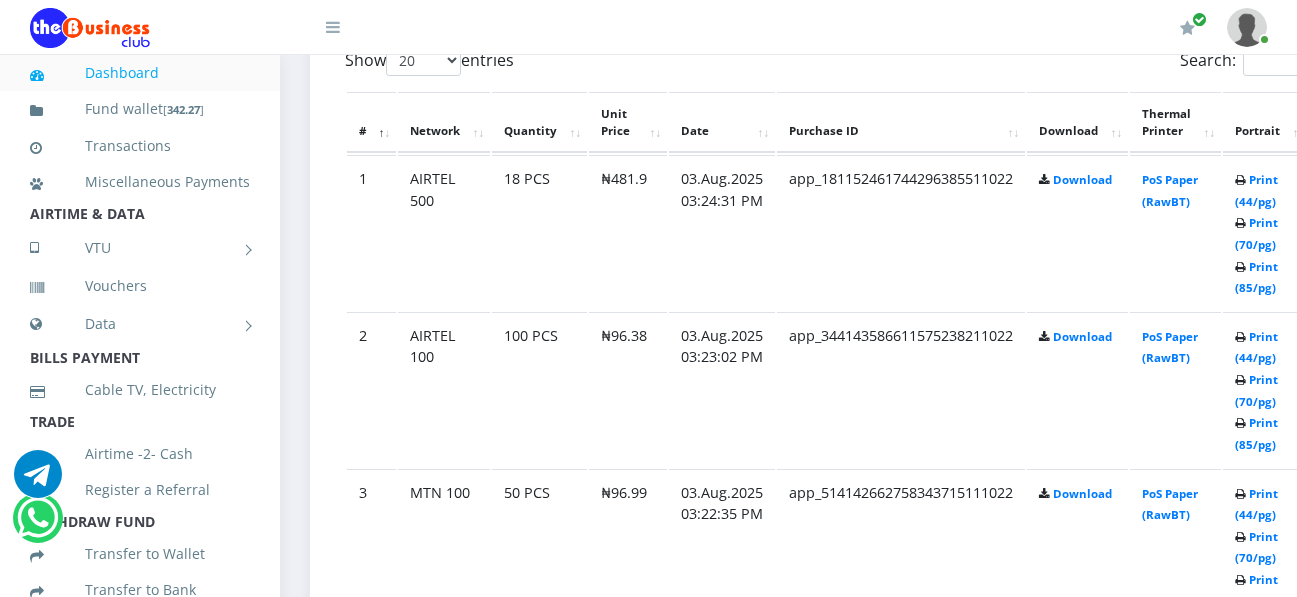 scroll, scrollTop: 0, scrollLeft: 0, axis: both 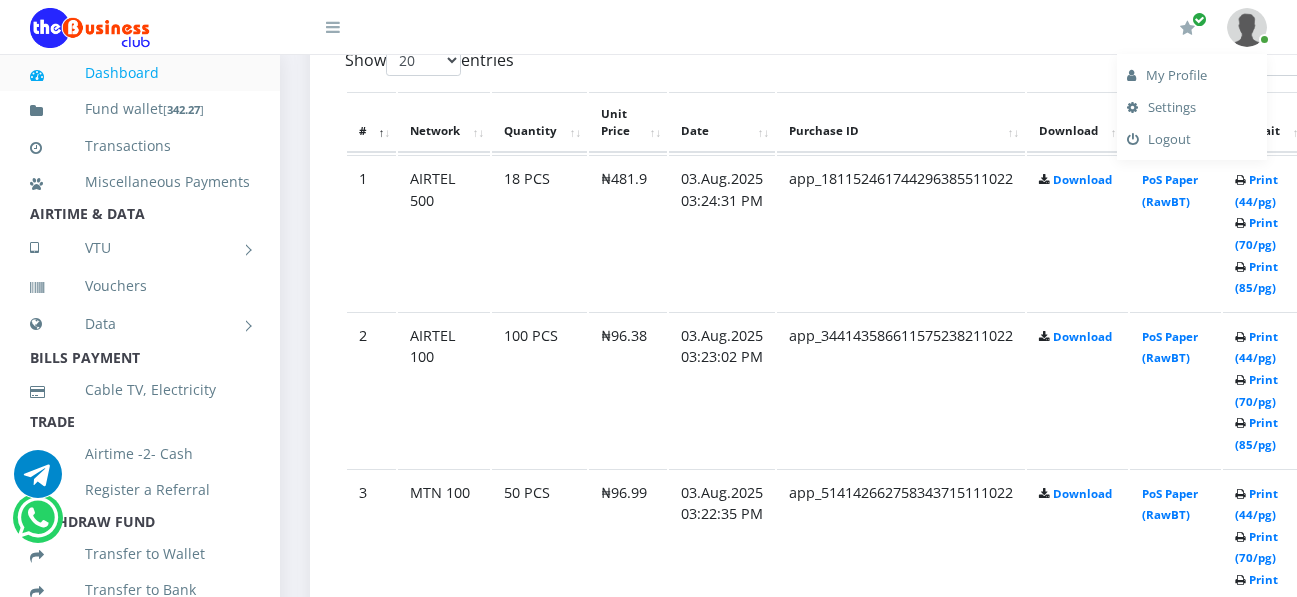 click on "Logout" at bounding box center [1192, 139] 